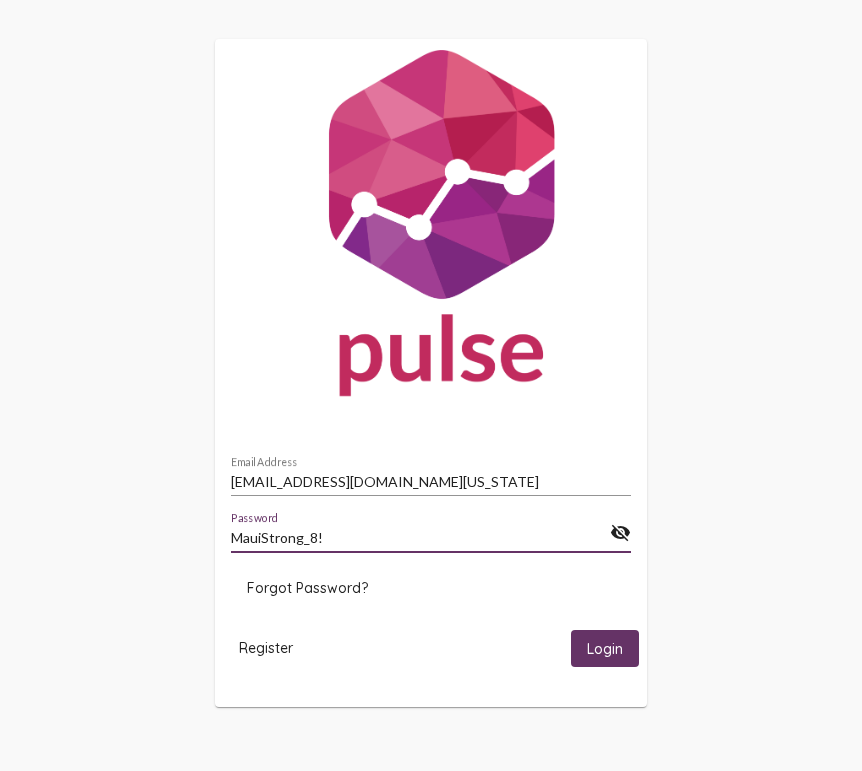 scroll, scrollTop: 0, scrollLeft: 0, axis: both 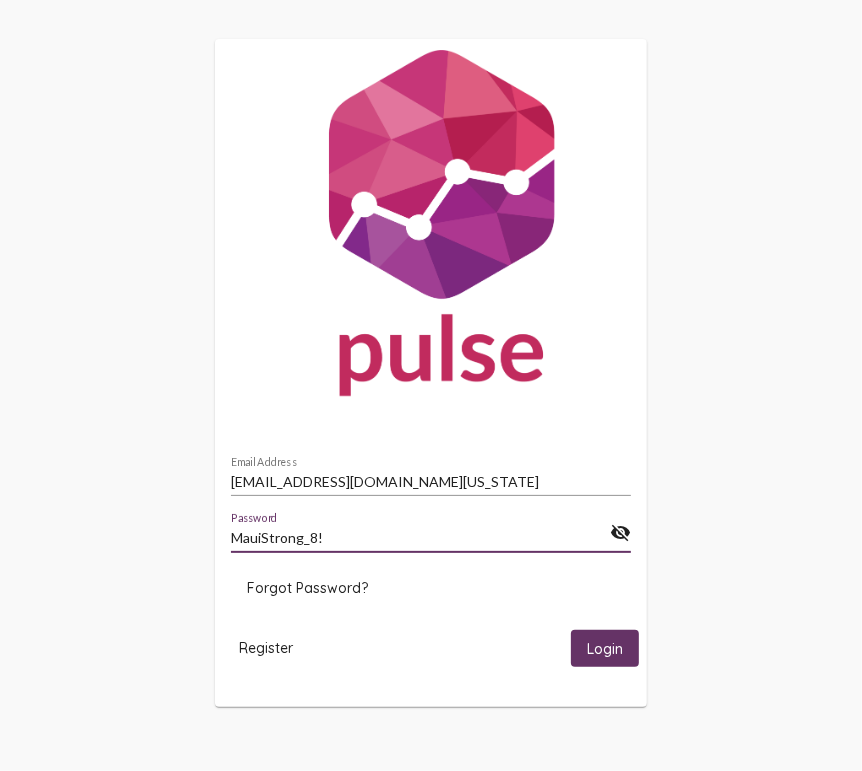 click on "Login" 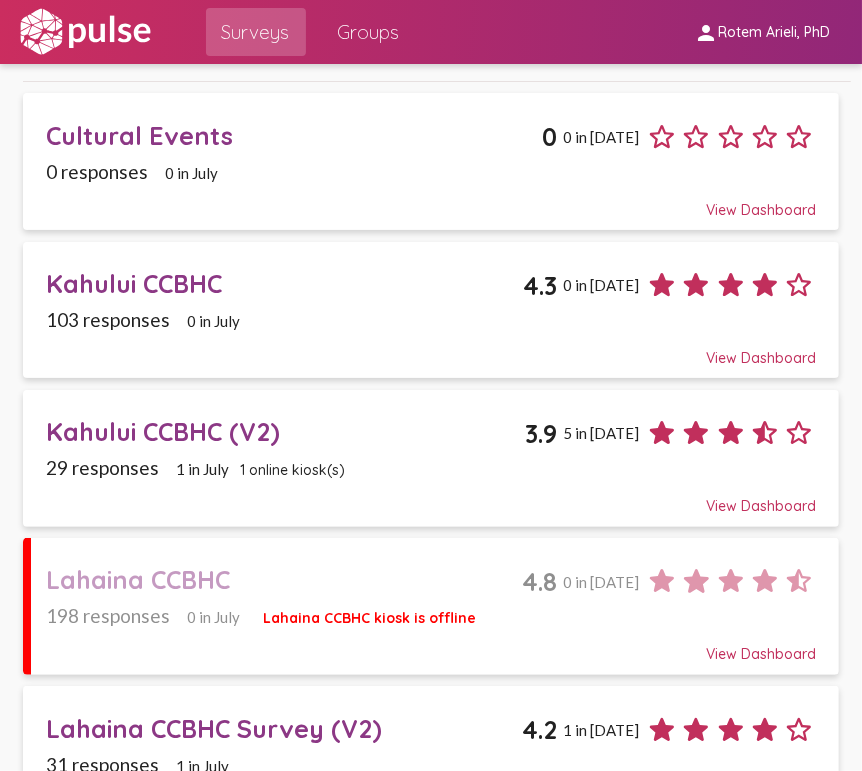 scroll, scrollTop: 184, scrollLeft: 0, axis: vertical 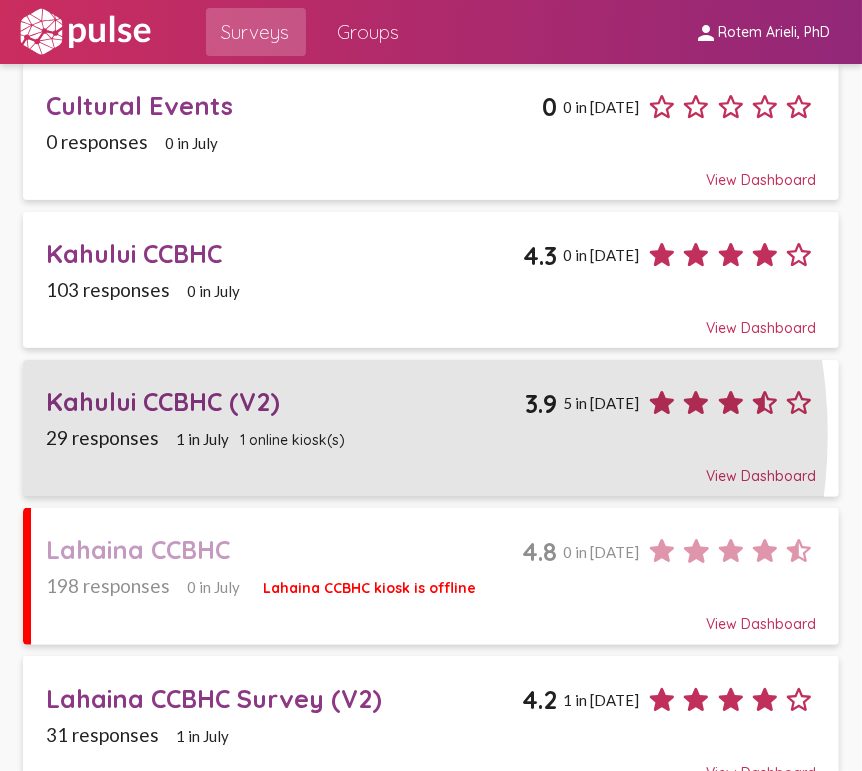 click on "29 responses 1 in July 1 online kiosk(s)" 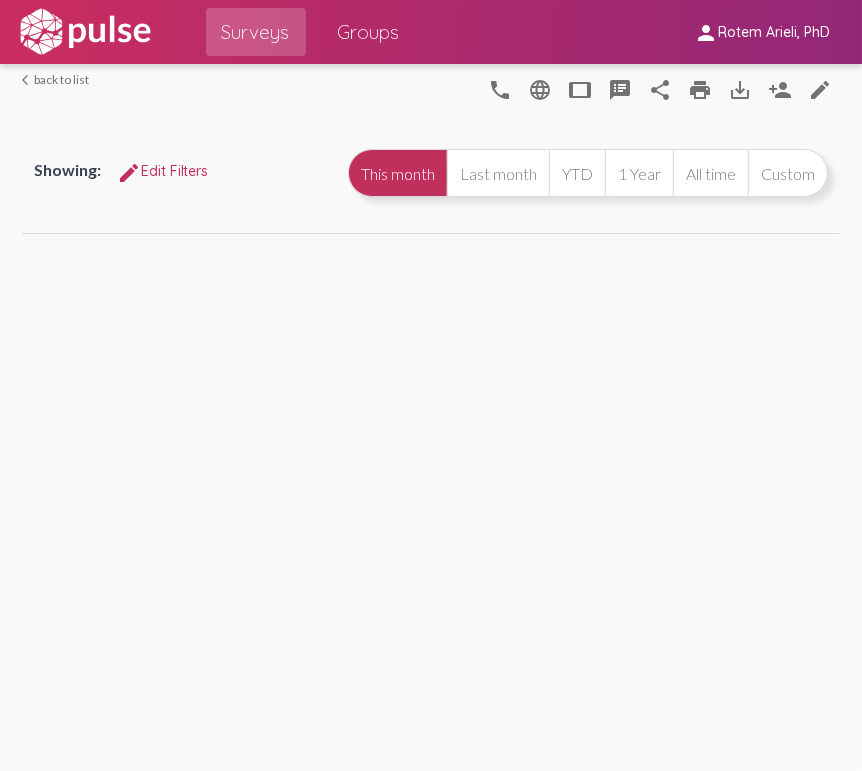 scroll, scrollTop: 0, scrollLeft: 0, axis: both 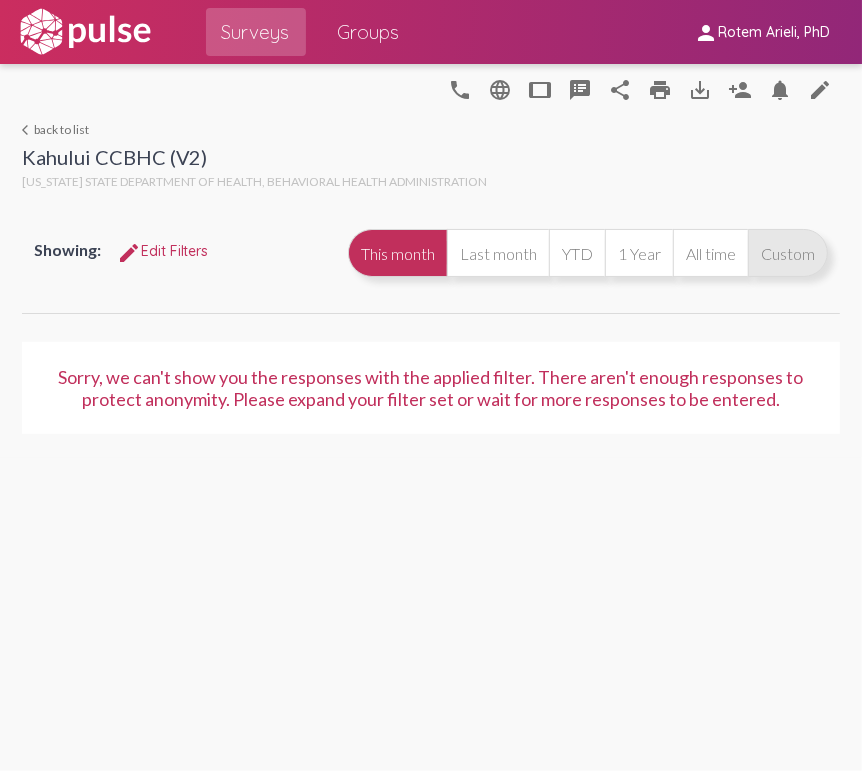 click on "Custom" 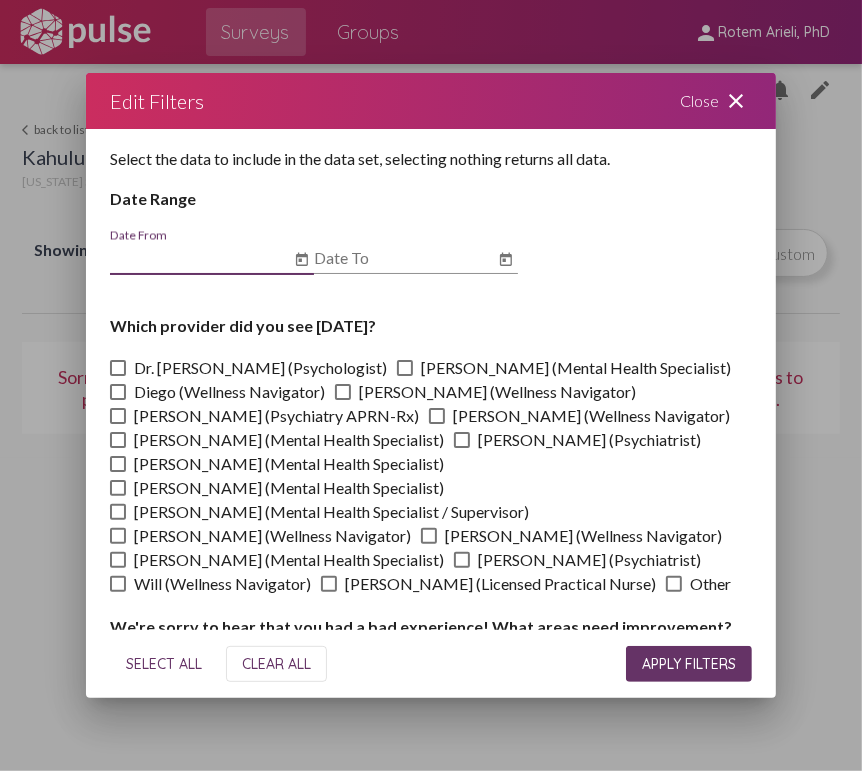 click 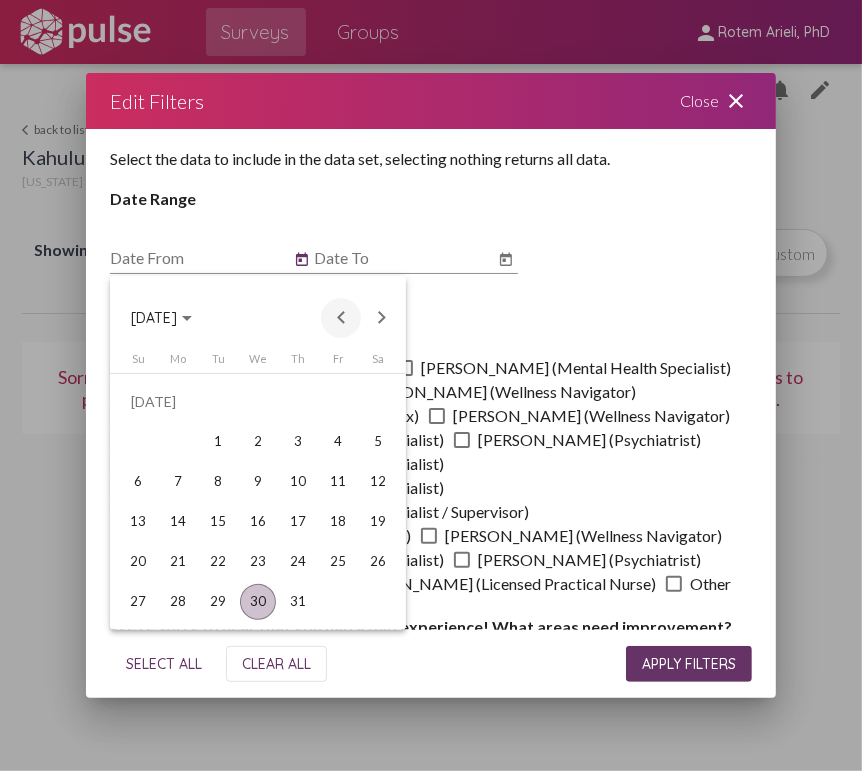 click at bounding box center [341, 318] 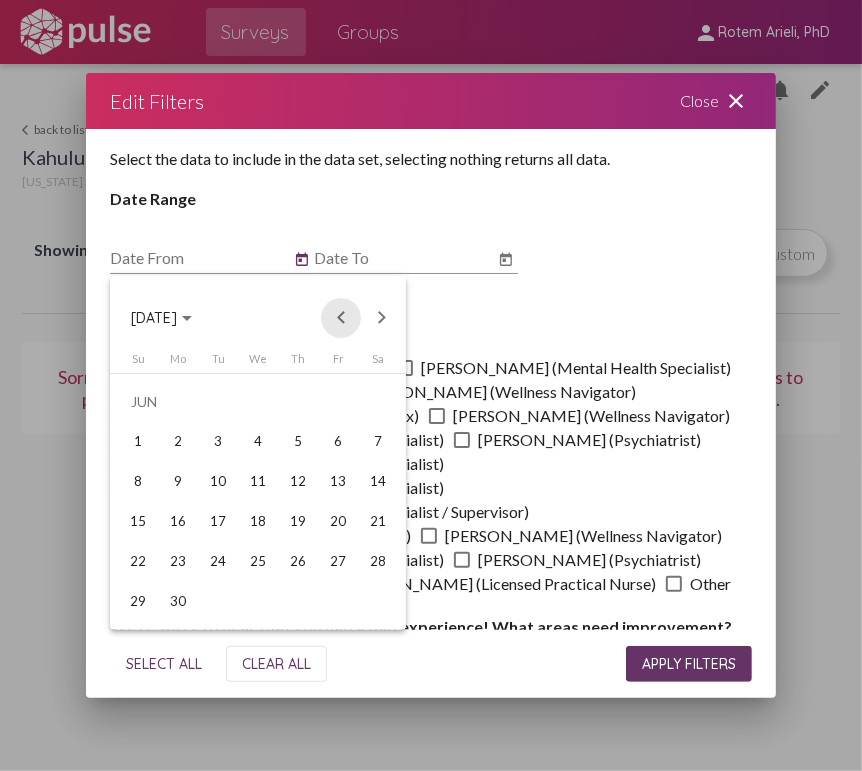 click at bounding box center (341, 318) 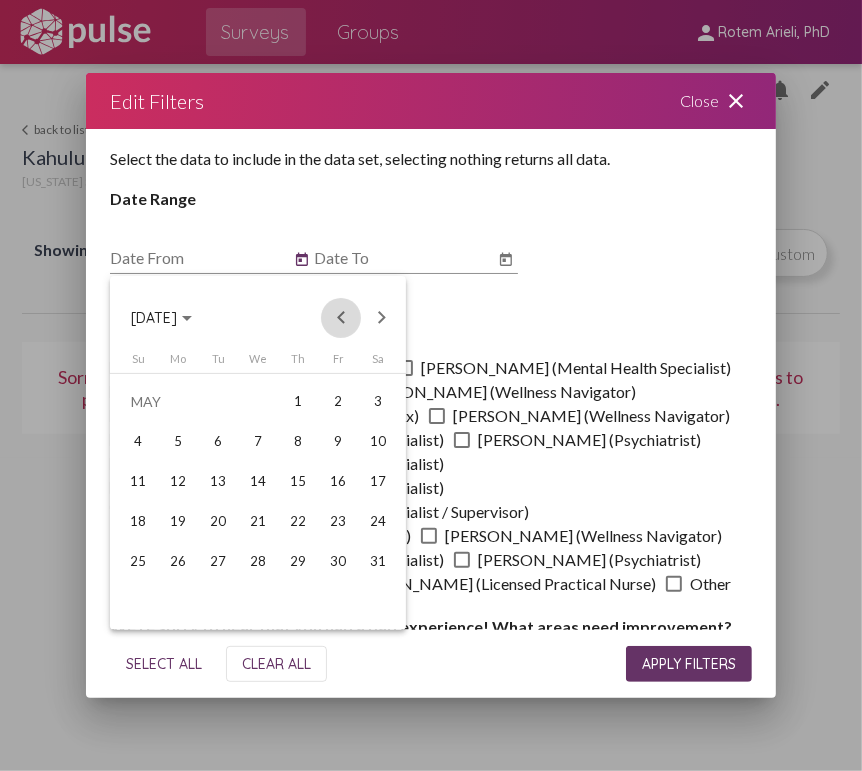 click at bounding box center (341, 318) 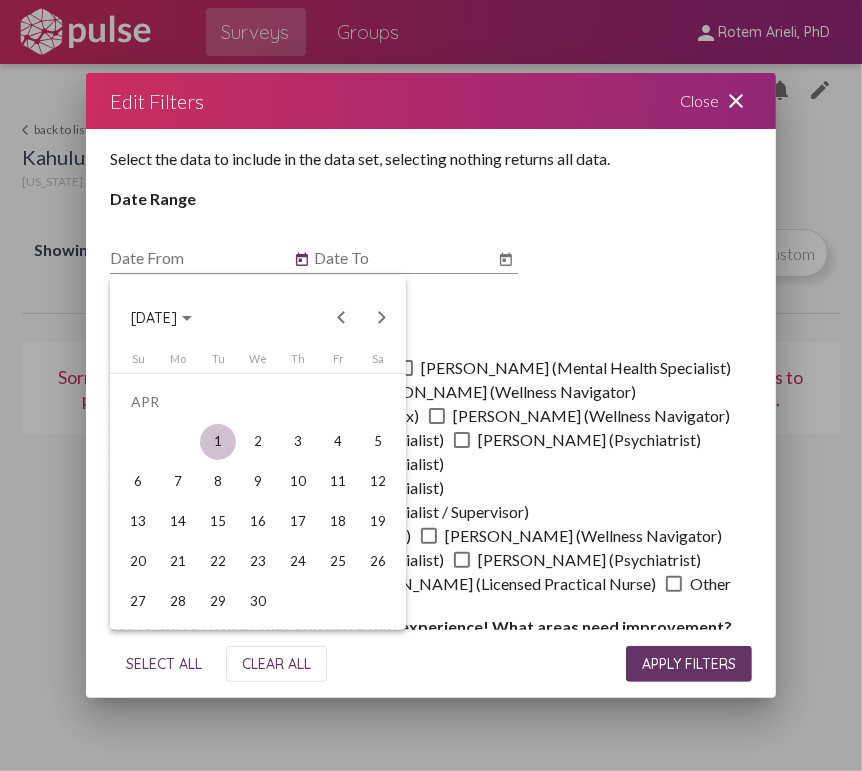 click on "1" at bounding box center [218, 442] 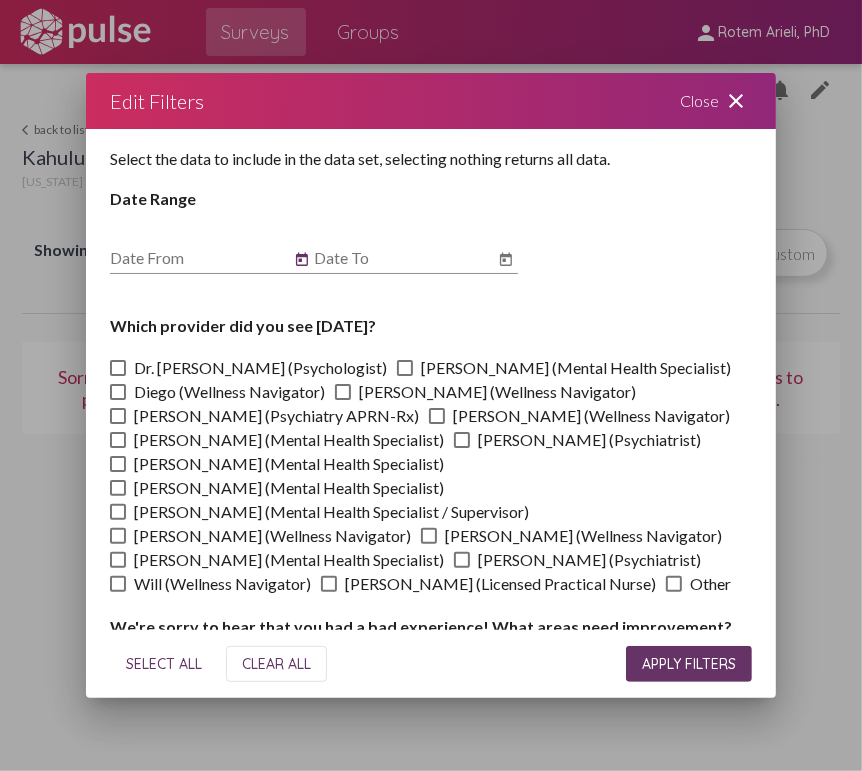 type on "[DATE]" 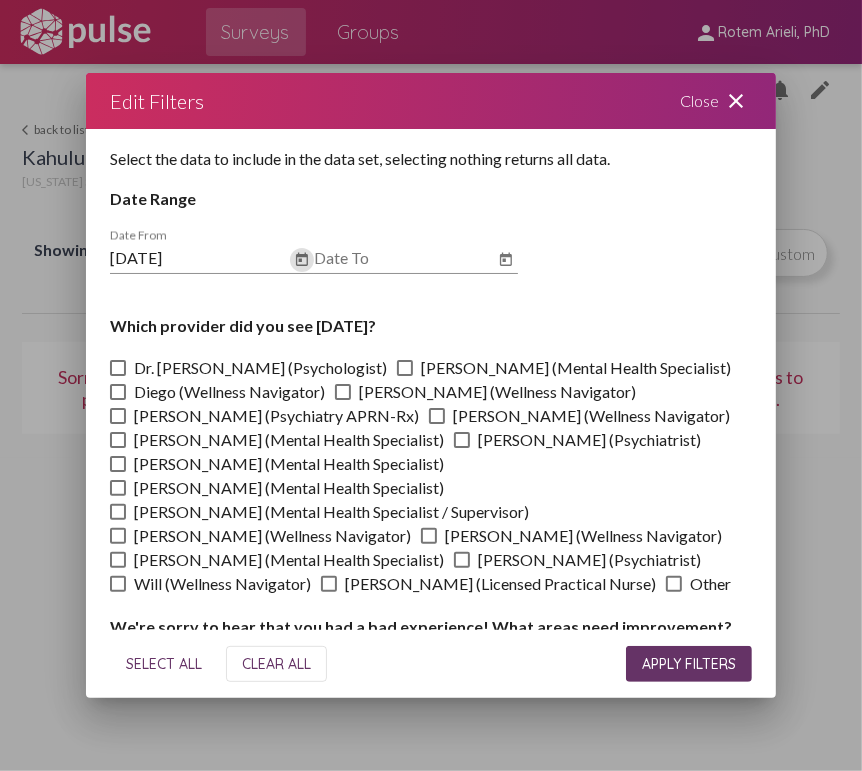 click 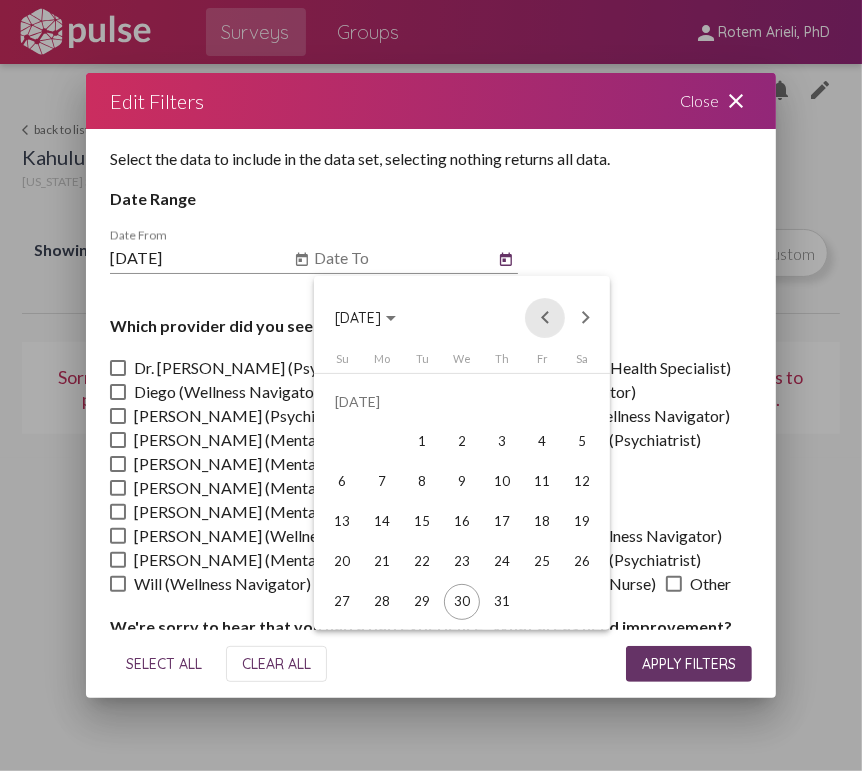 click at bounding box center [545, 318] 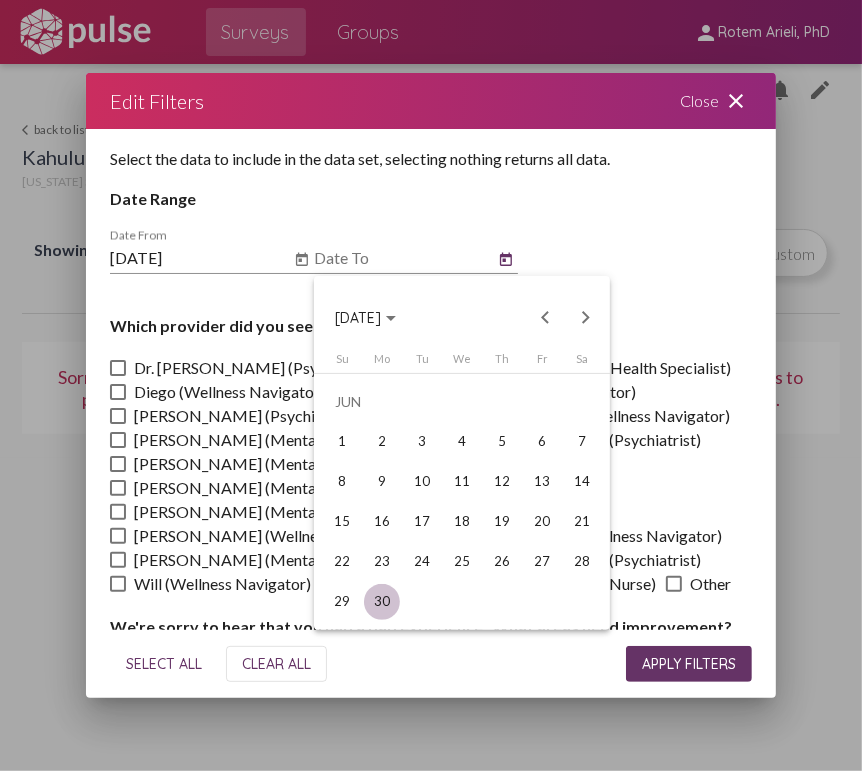 click on "30" at bounding box center [382, 602] 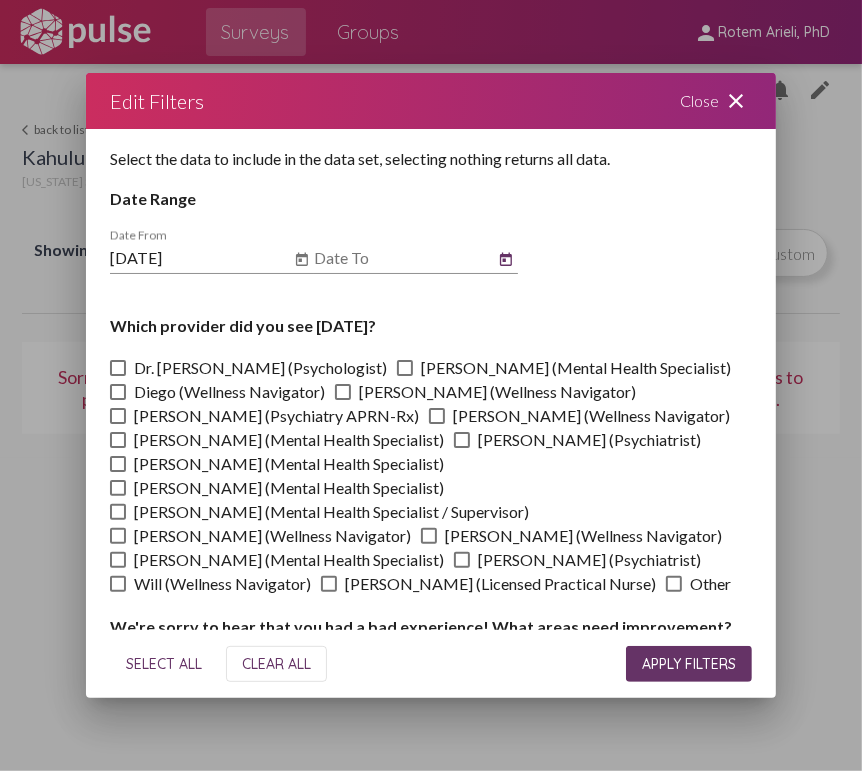 type on "[DATE]" 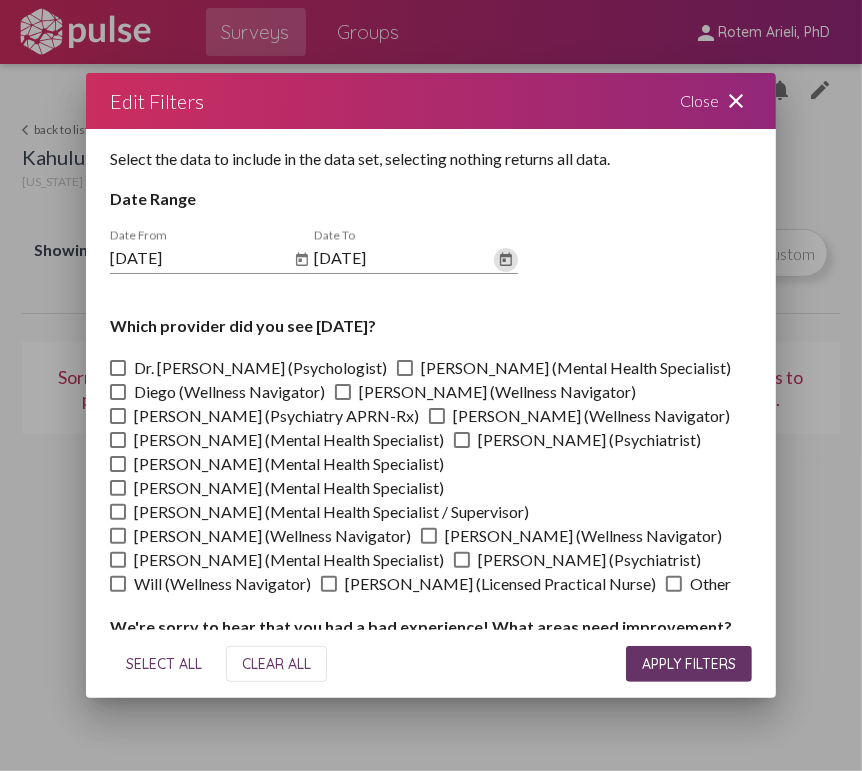 click on "APPLY FILTERS" at bounding box center [689, 664] 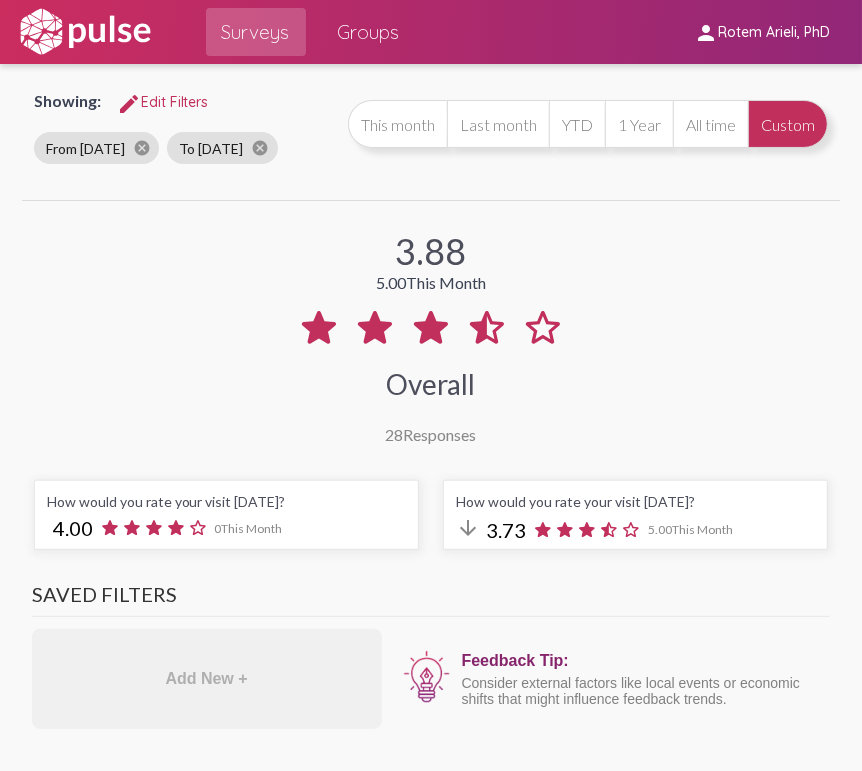 scroll, scrollTop: 146, scrollLeft: 0, axis: vertical 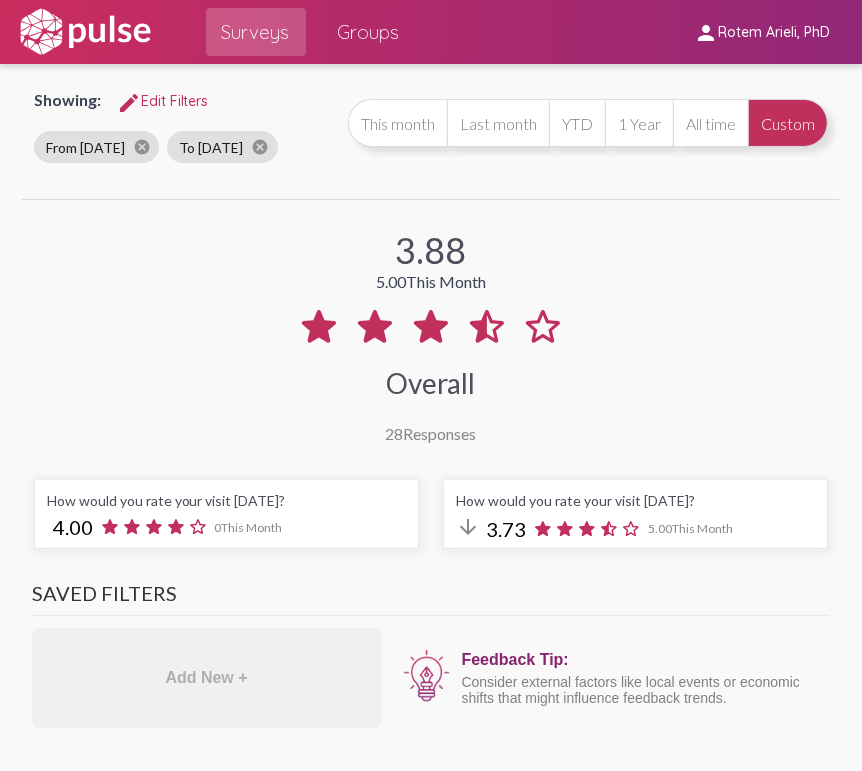 drag, startPoint x: 374, startPoint y: 429, endPoint x: 498, endPoint y: 425, distance: 124.0645 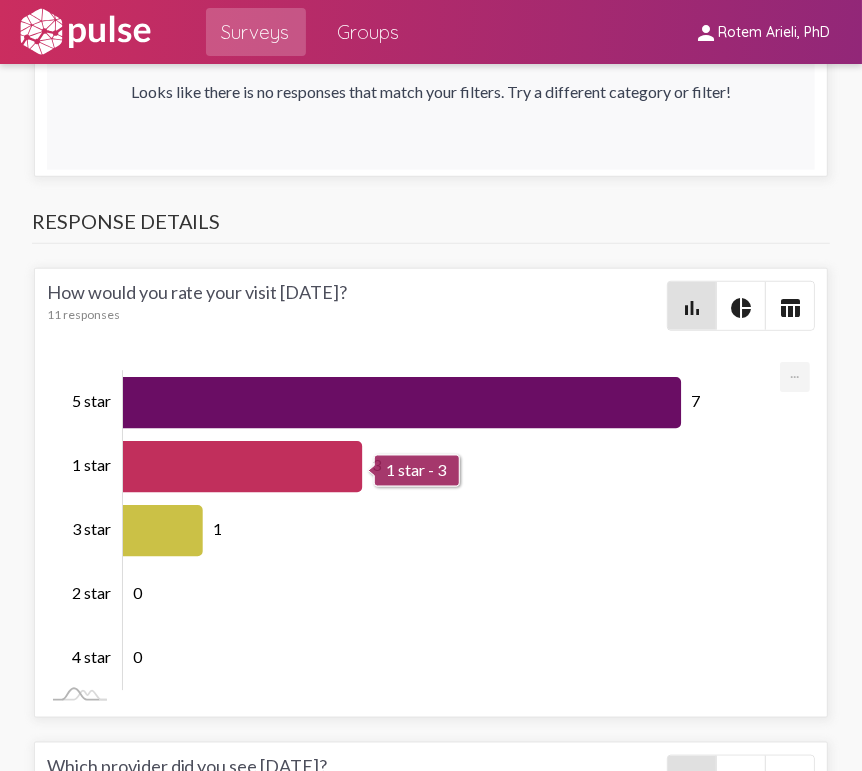 scroll, scrollTop: 8572, scrollLeft: 0, axis: vertical 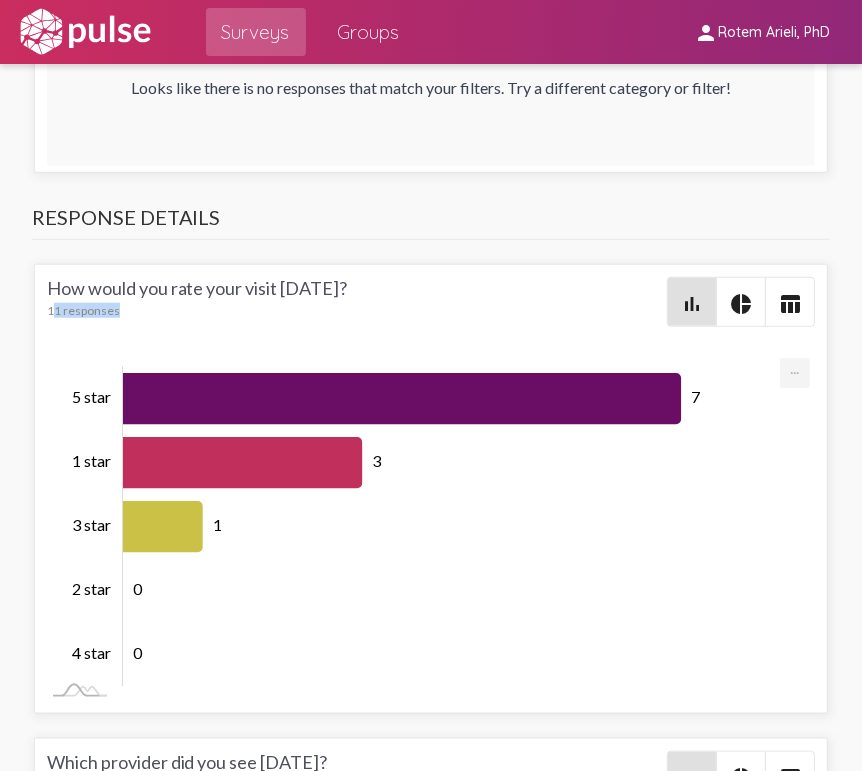 drag, startPoint x: 48, startPoint y: 306, endPoint x: 149, endPoint y: 318, distance: 101.71037 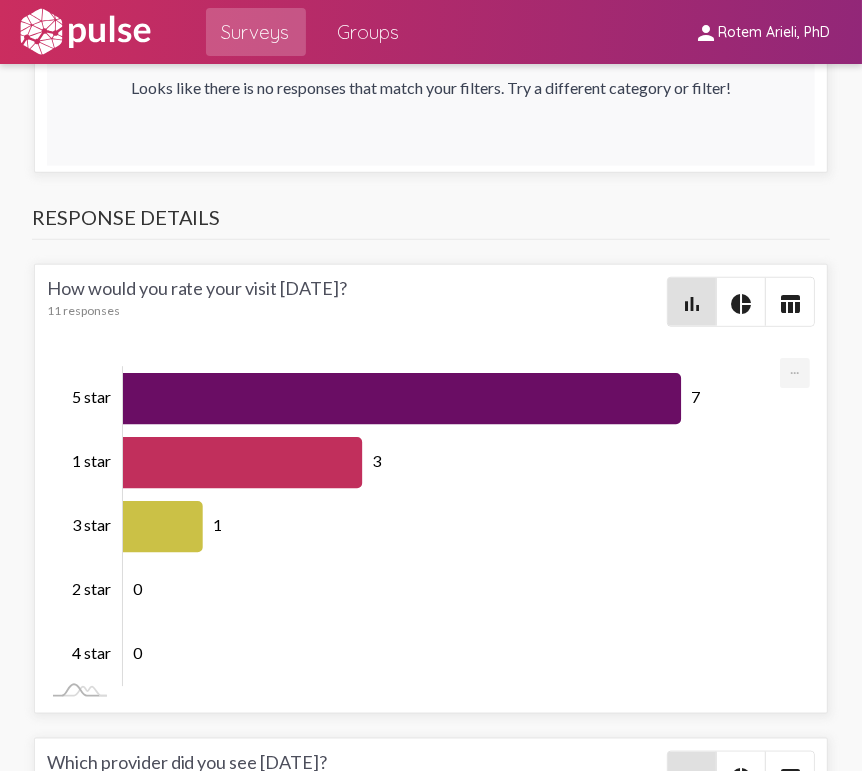 click on "How would you rate your visit today?  11 responses" 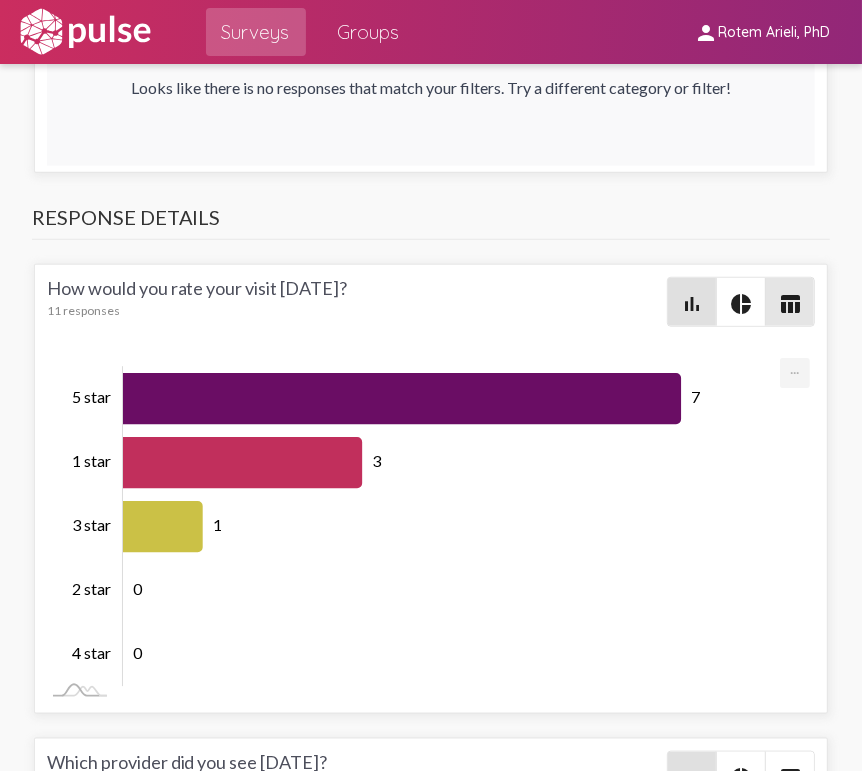 click on "table_chart" at bounding box center [790, 302] 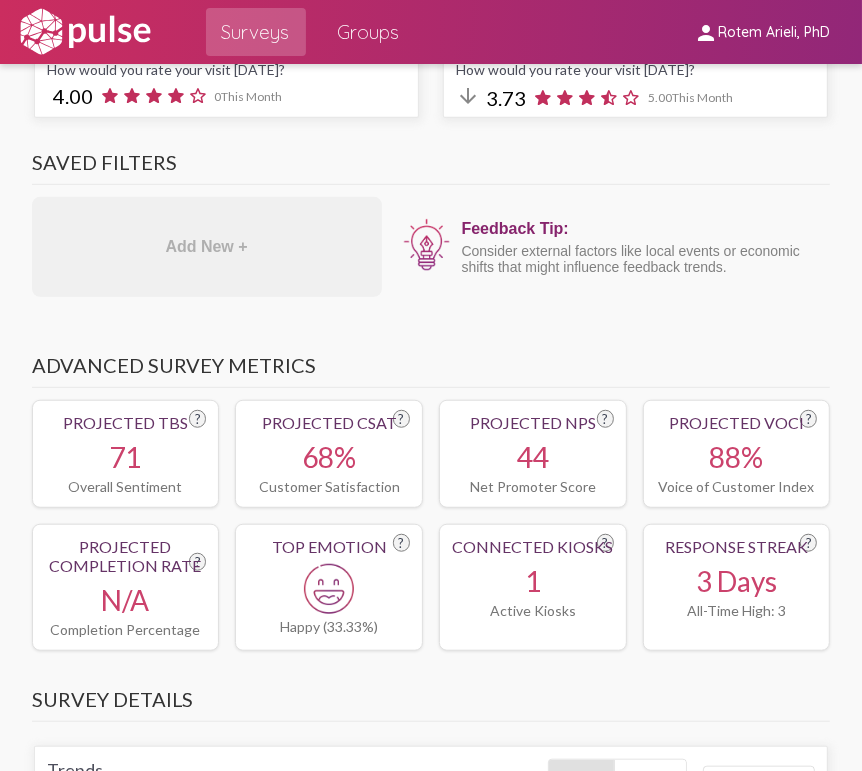 scroll, scrollTop: 0, scrollLeft: 0, axis: both 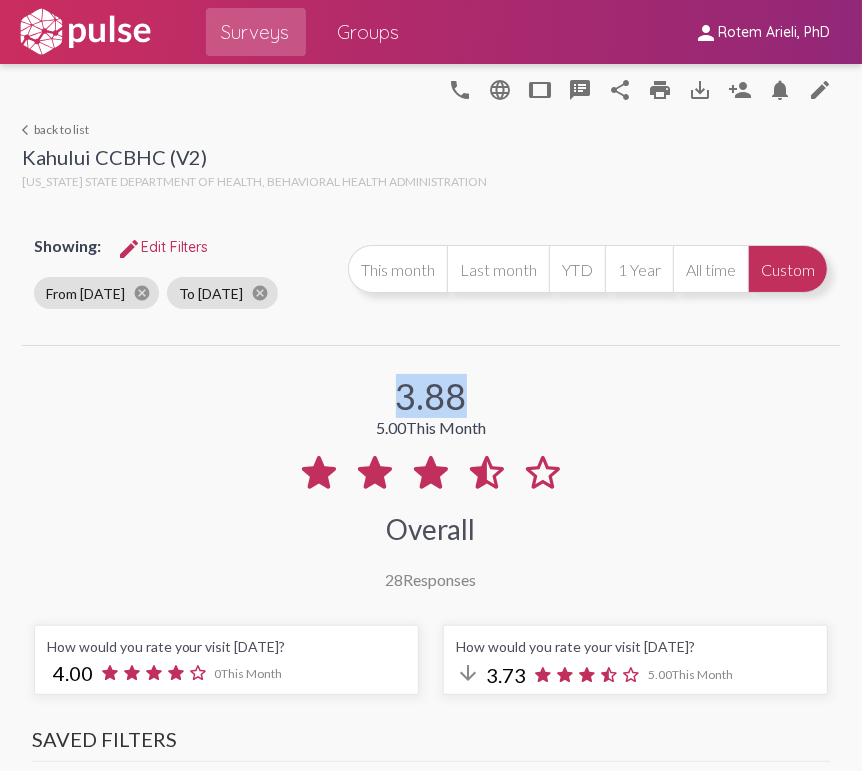 drag, startPoint x: 388, startPoint y: 396, endPoint x: 467, endPoint y: 390, distance: 79.22752 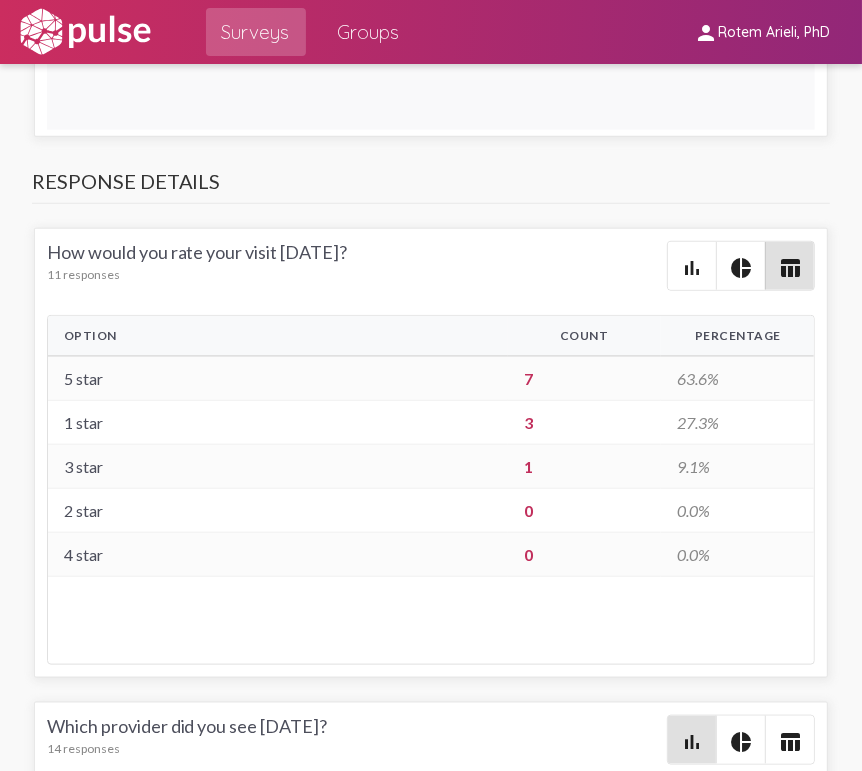 scroll, scrollTop: 8551, scrollLeft: 0, axis: vertical 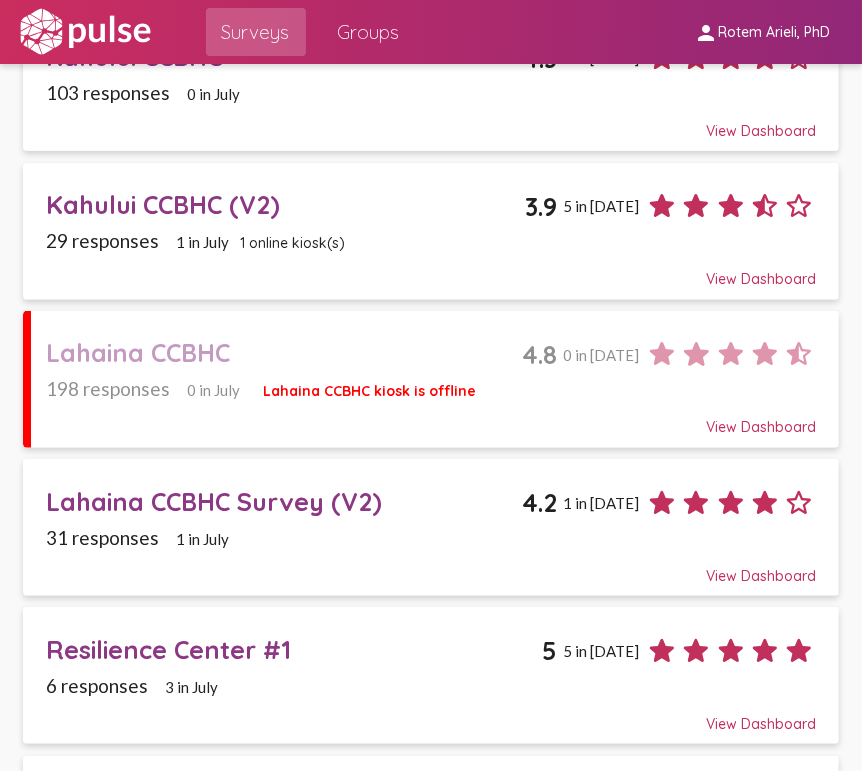 click on "31 responses 1 in July" 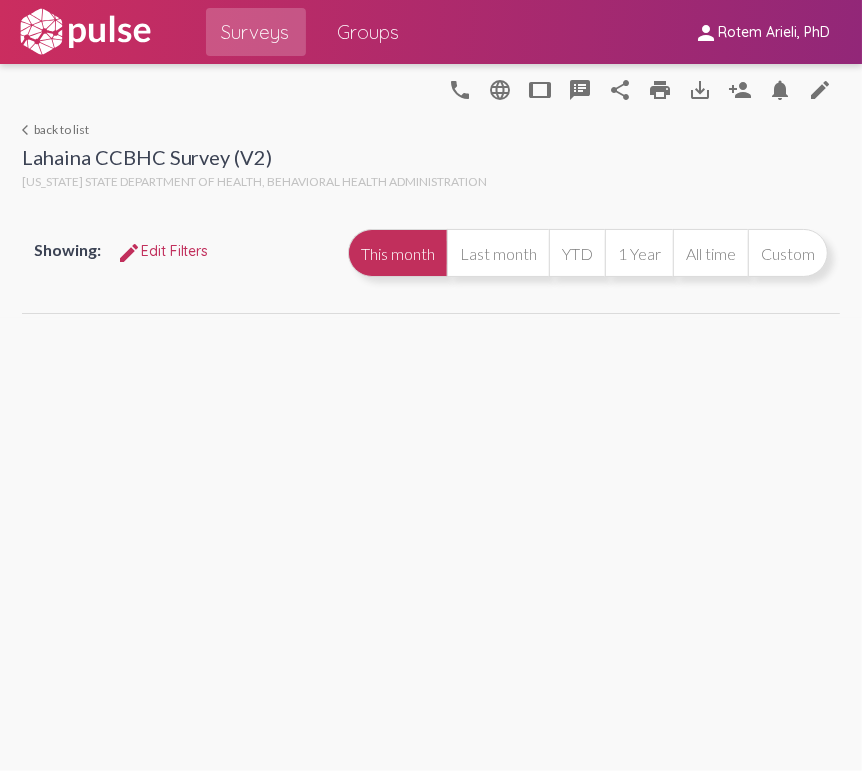 scroll, scrollTop: 0, scrollLeft: 0, axis: both 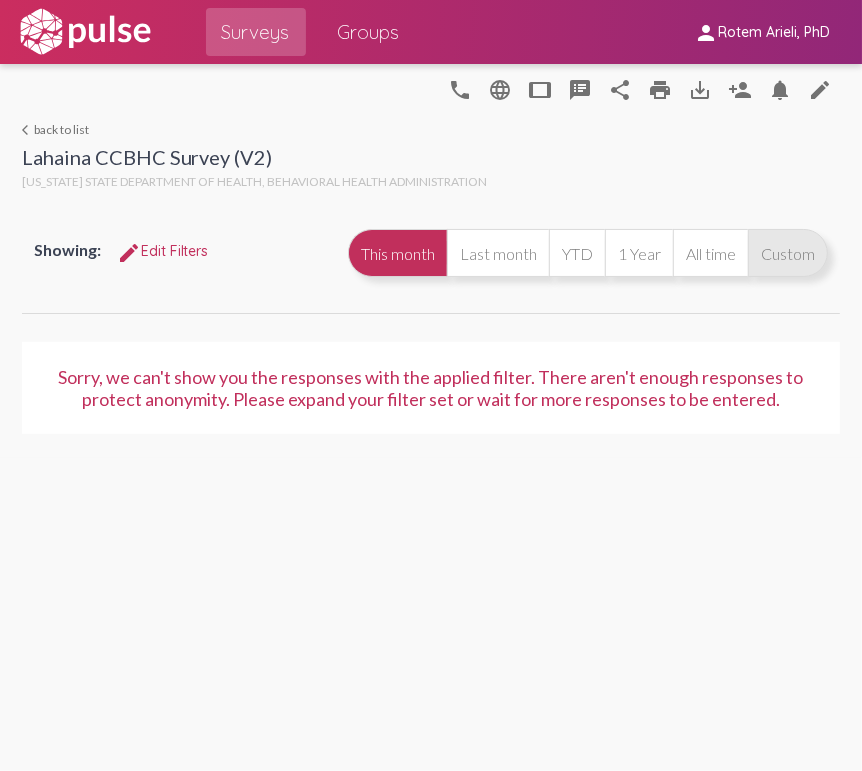 click on "Custom" 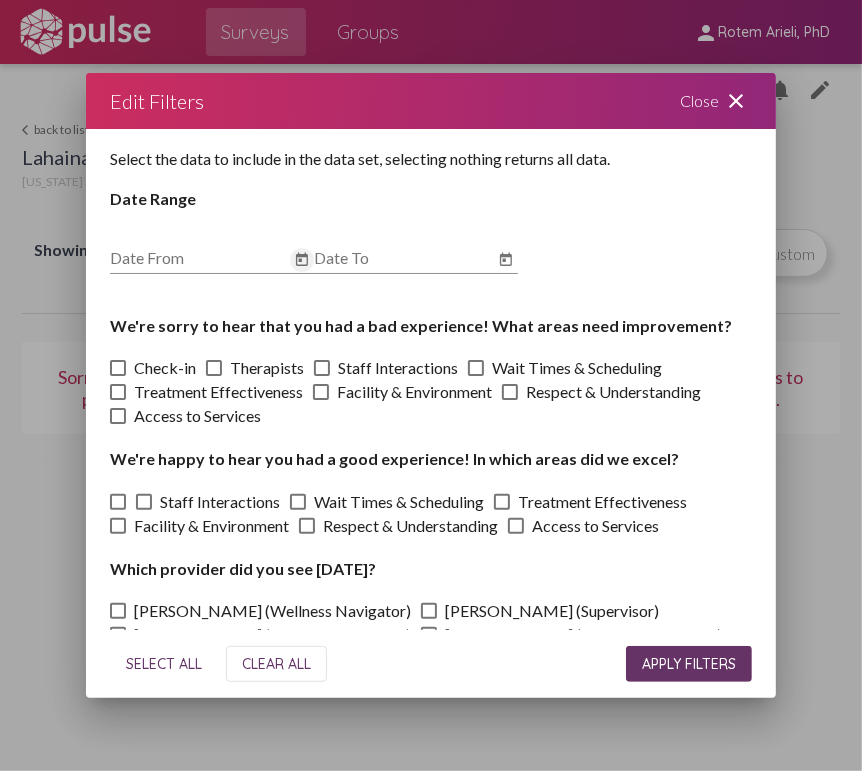 click 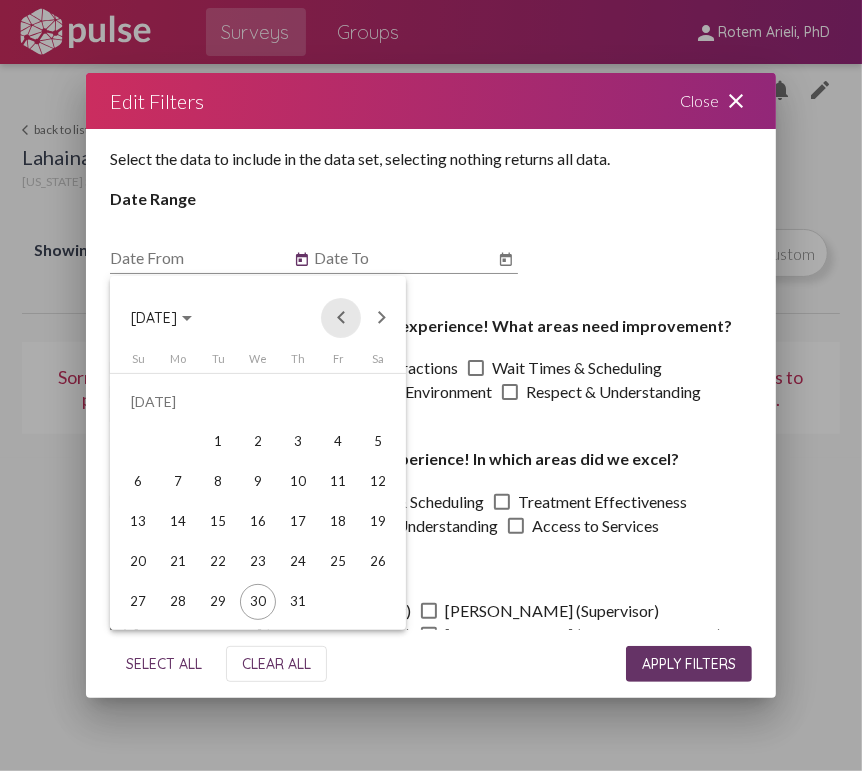 click at bounding box center (341, 318) 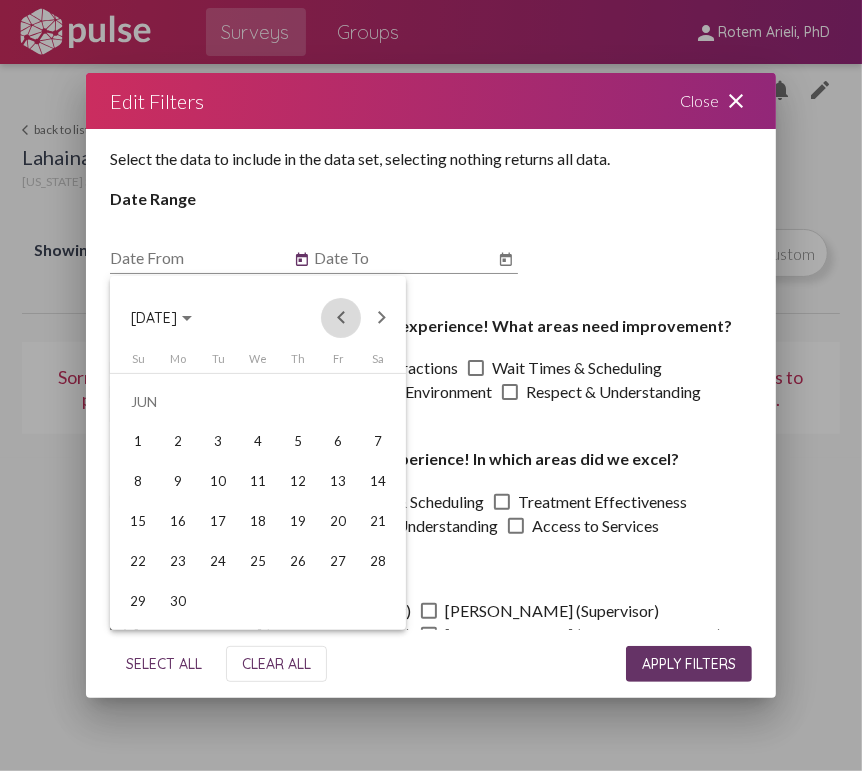 click at bounding box center (341, 318) 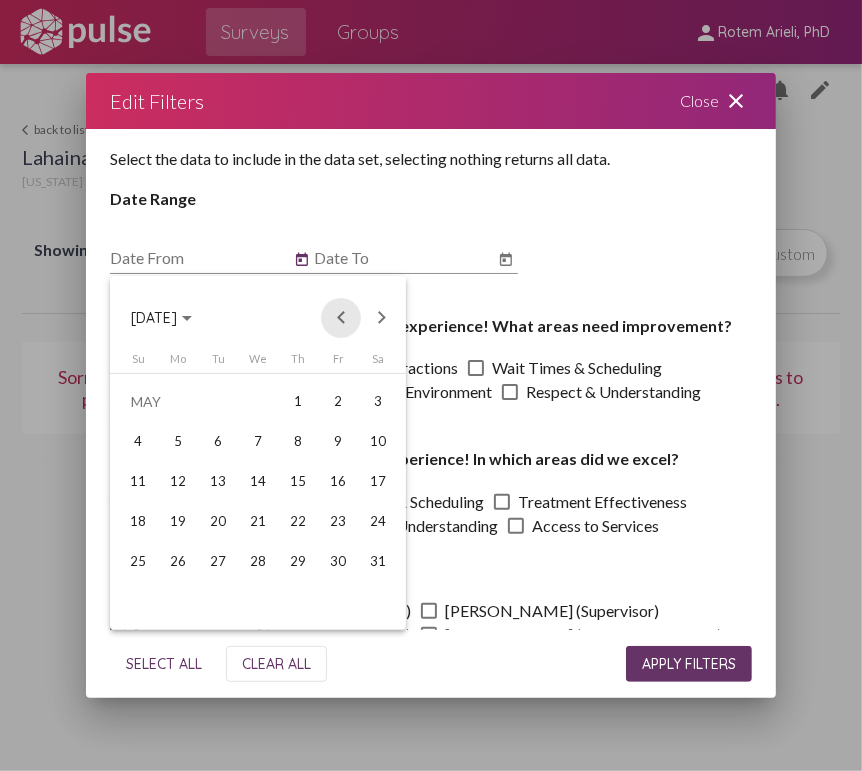 click at bounding box center [341, 318] 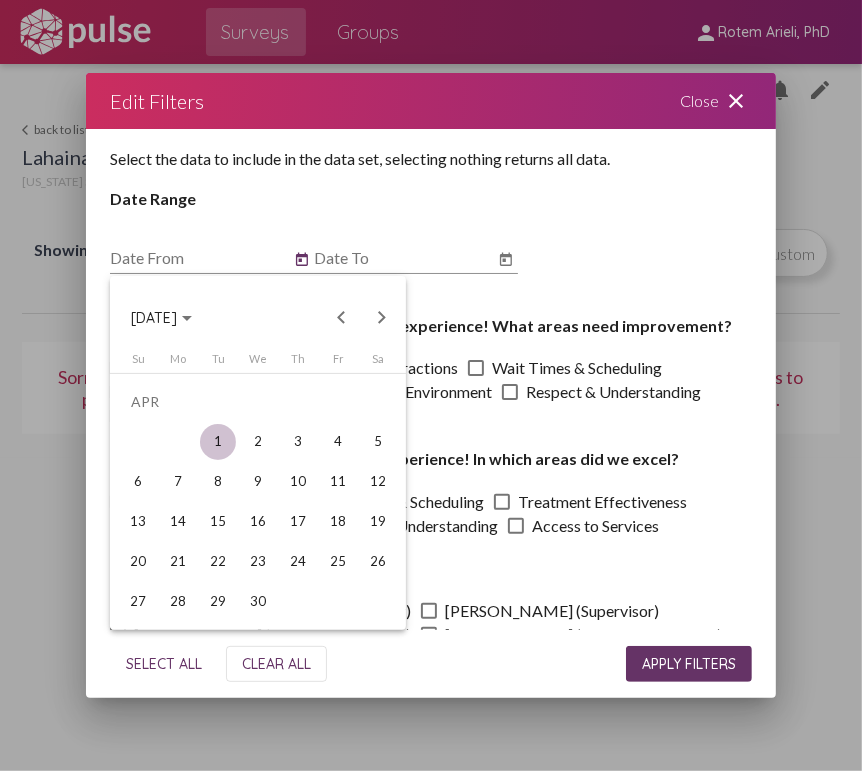 click on "1   2   3   4   5" at bounding box center [258, 442] 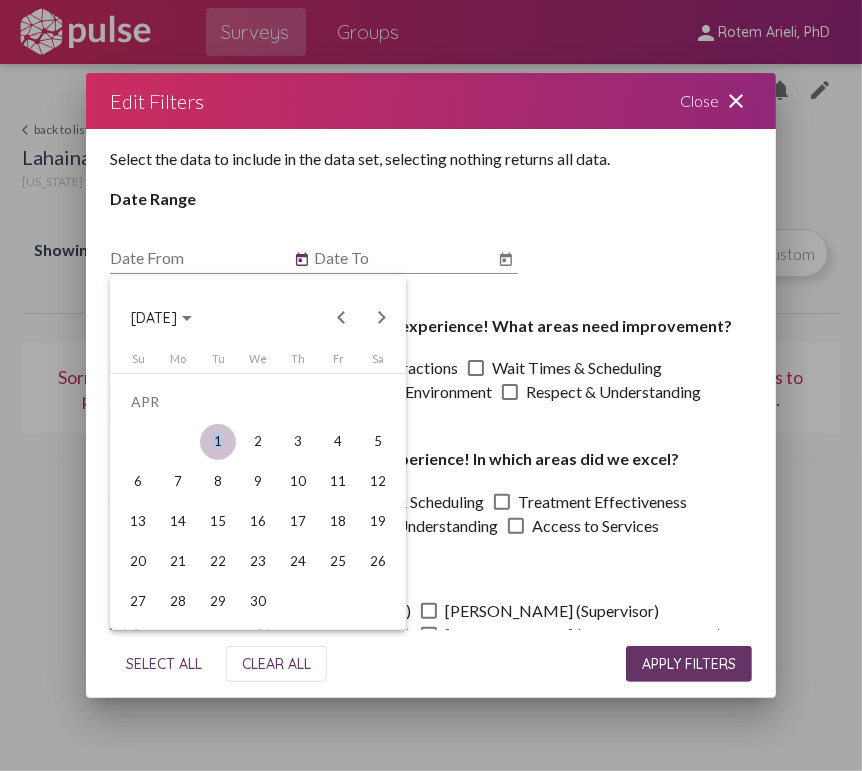drag, startPoint x: 199, startPoint y: 449, endPoint x: 214, endPoint y: 448, distance: 15.033297 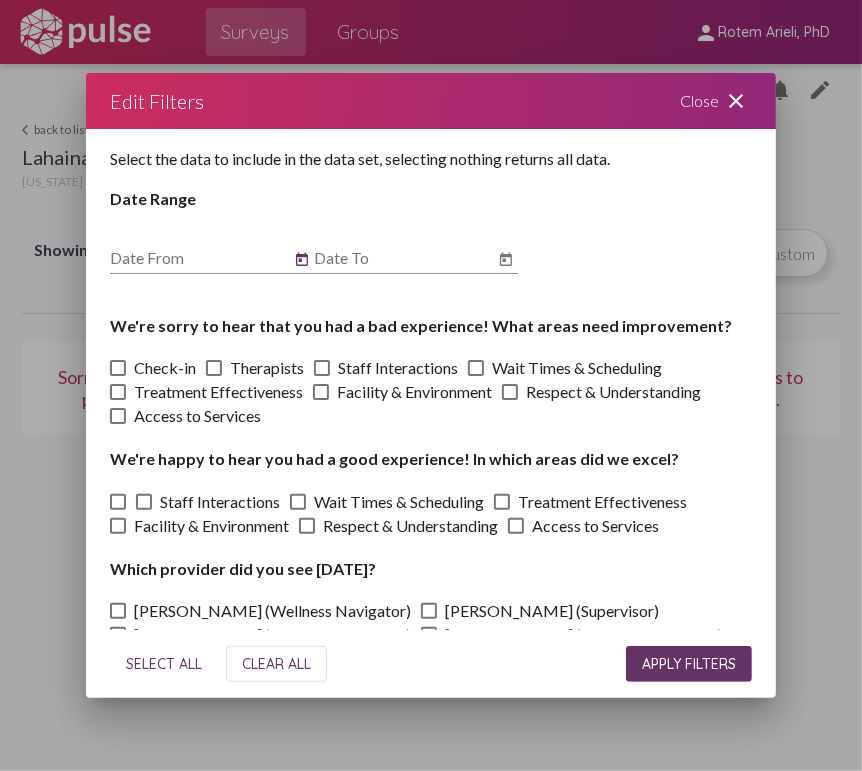 type on "[DATE]" 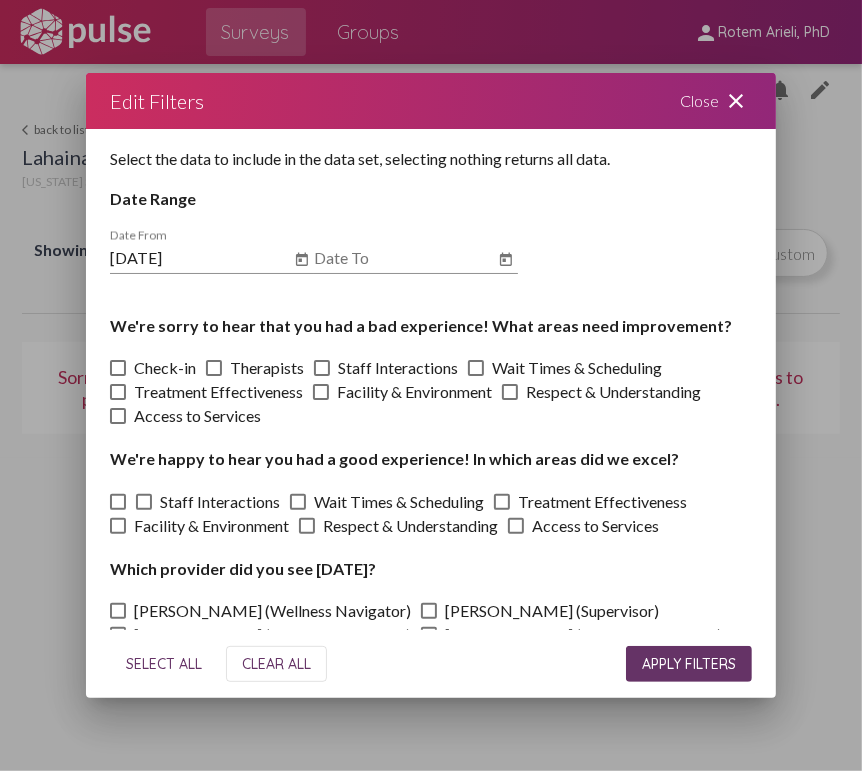 click on "Date To" at bounding box center (416, 251) 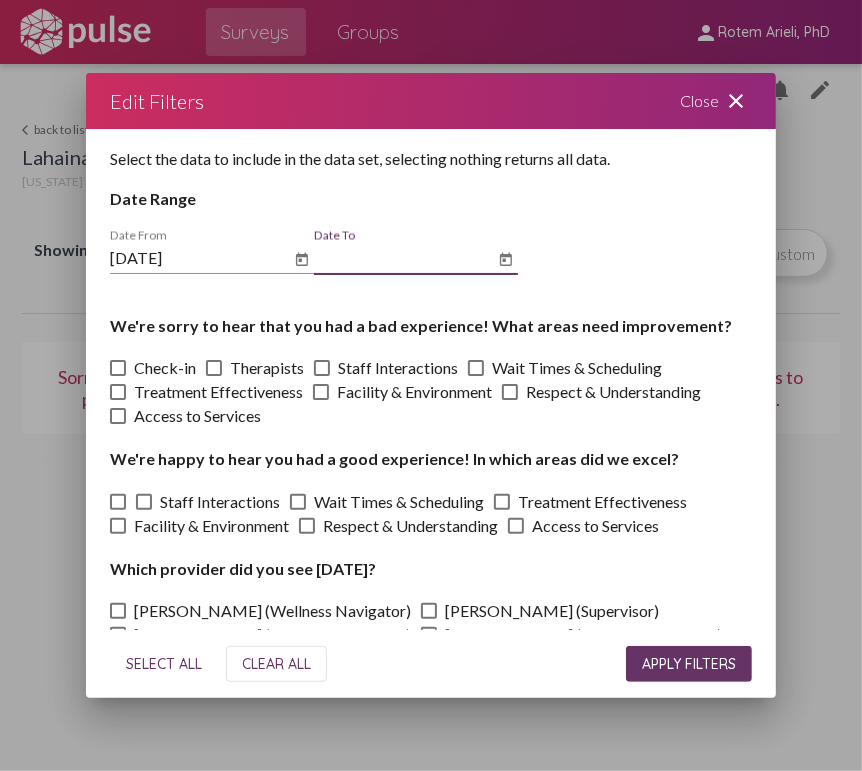 click at bounding box center [506, 260] 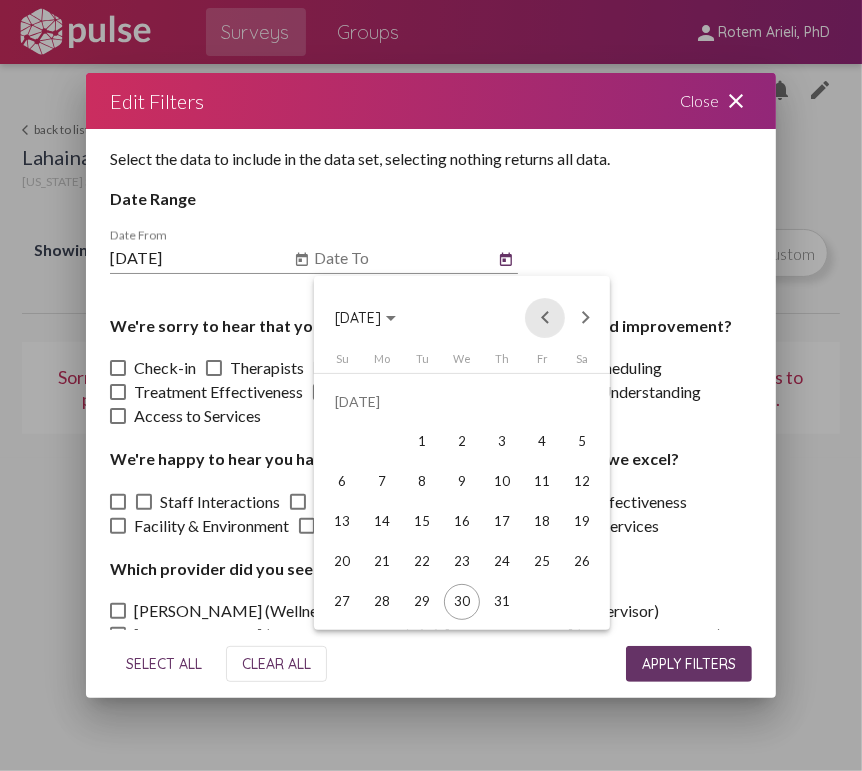 click at bounding box center [545, 318] 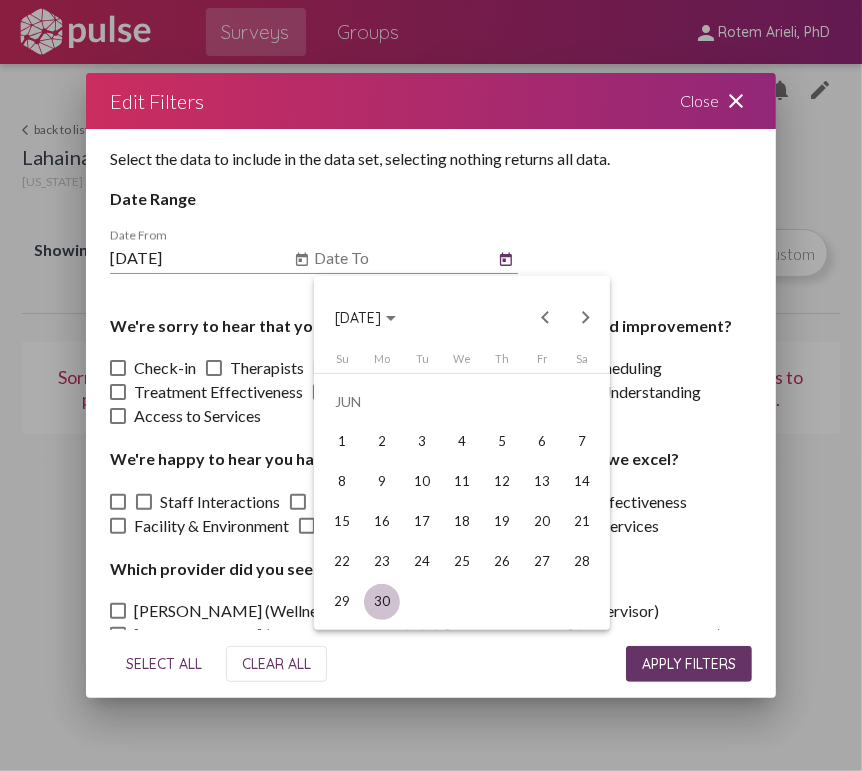 click on "30" at bounding box center (382, 602) 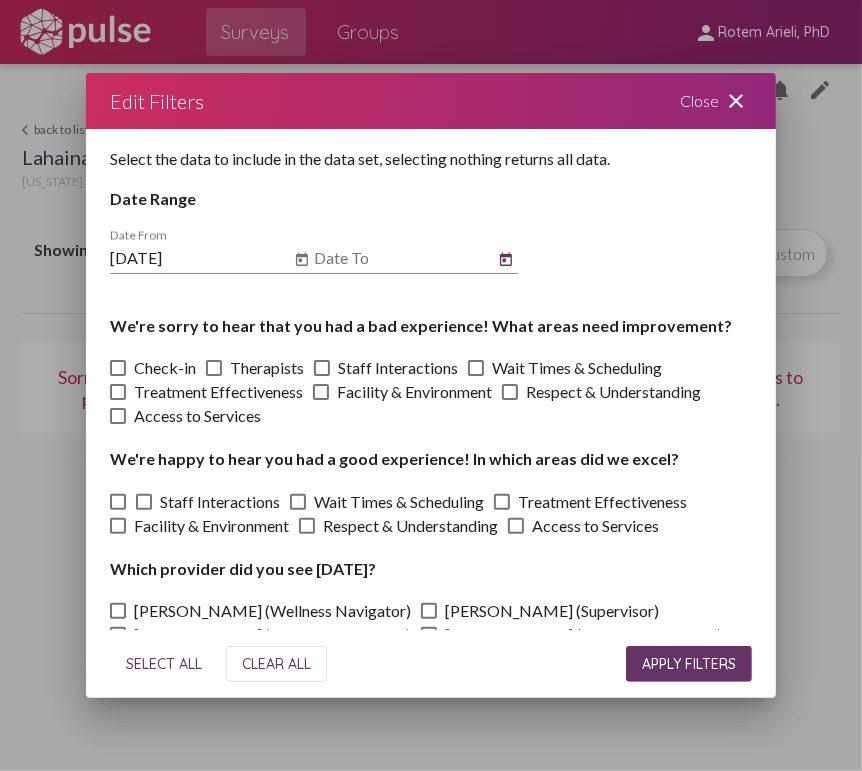 type on "[DATE]" 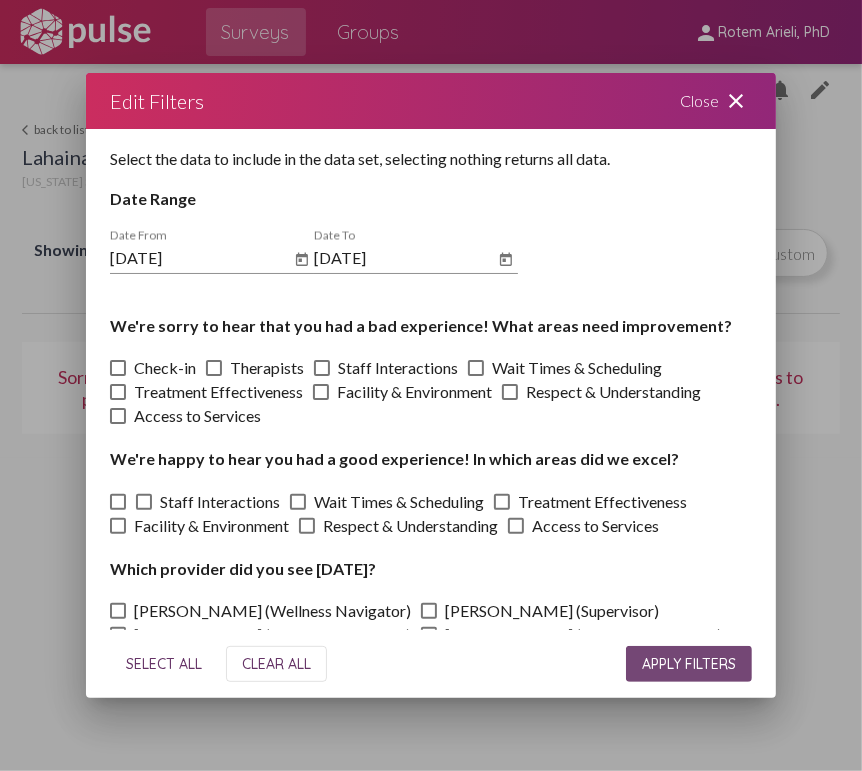 click on "APPLY FILTERS" at bounding box center (689, 664) 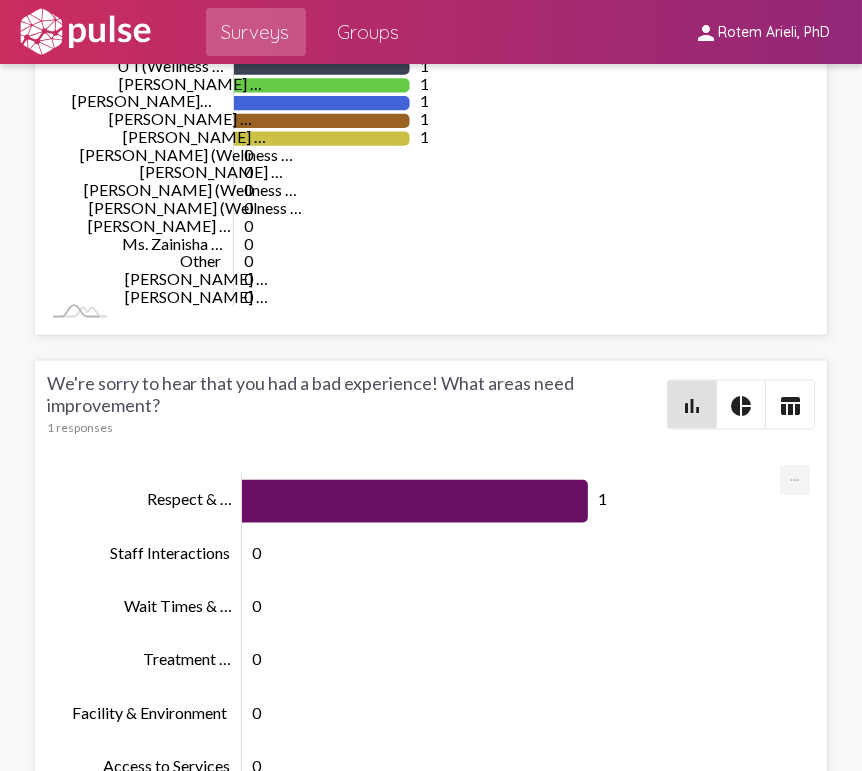 scroll, scrollTop: 9403, scrollLeft: 0, axis: vertical 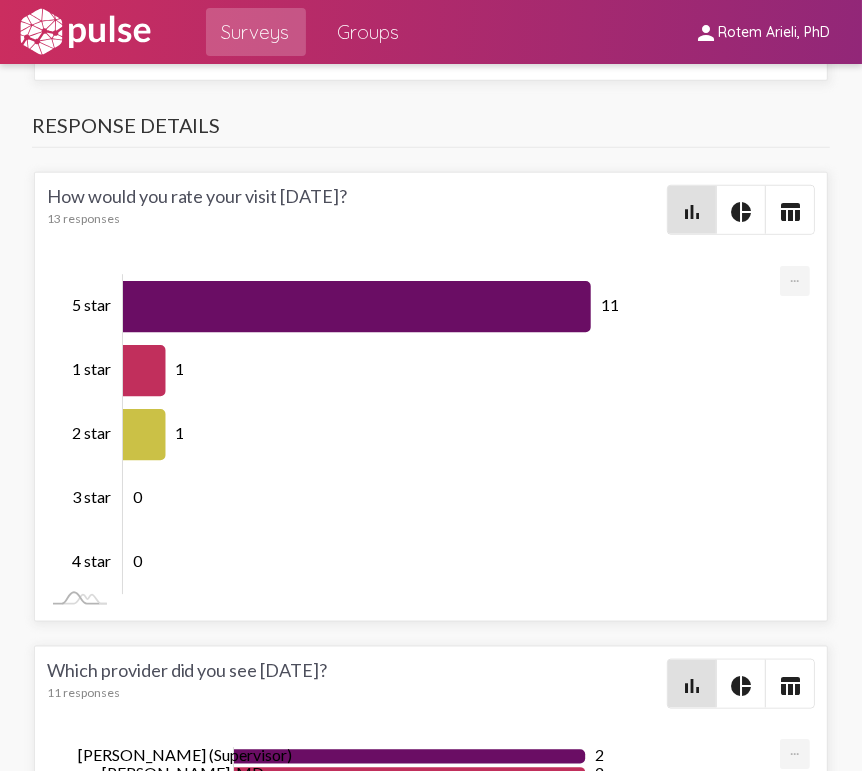 click on "table_chart" at bounding box center (790, 210) 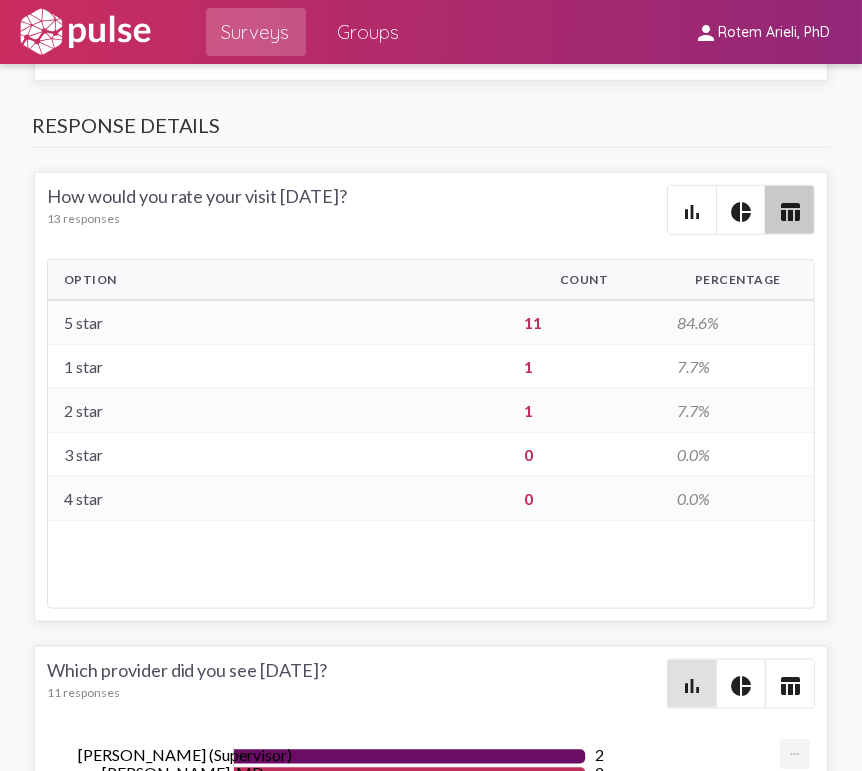 scroll, scrollTop: 0, scrollLeft: 0, axis: both 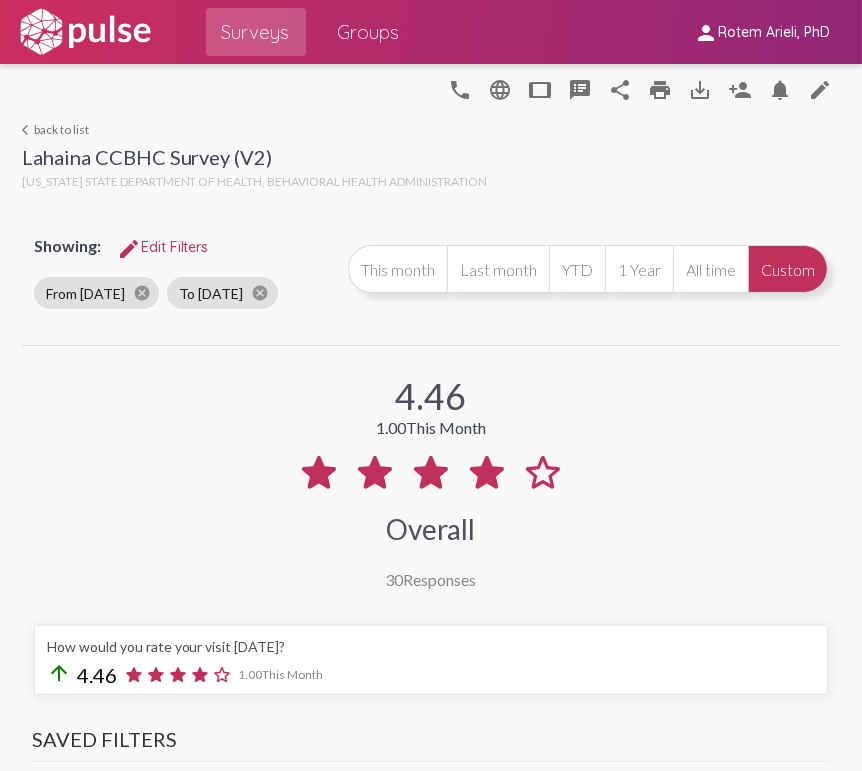 drag, startPoint x: 372, startPoint y: 572, endPoint x: 480, endPoint y: 588, distance: 109.17875 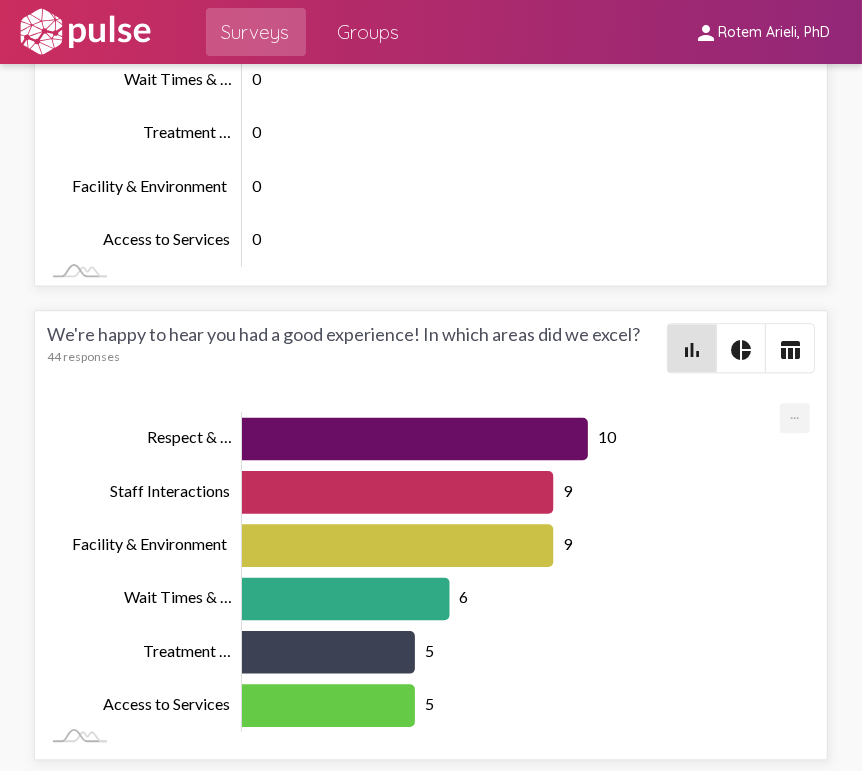 scroll, scrollTop: 9948, scrollLeft: 0, axis: vertical 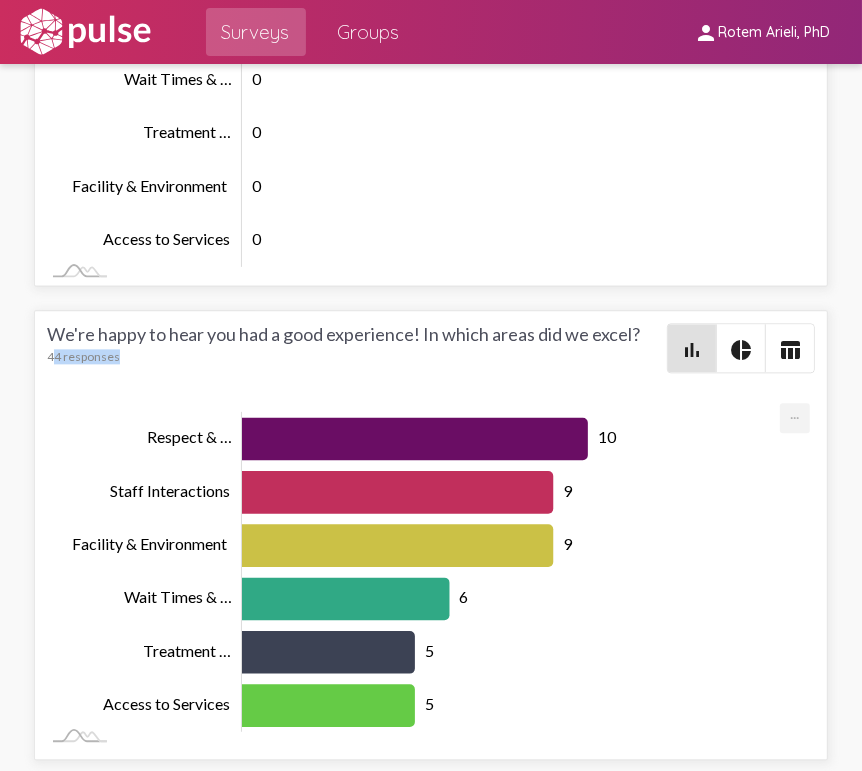 drag, startPoint x: 48, startPoint y: 356, endPoint x: 128, endPoint y: 358, distance: 80.024994 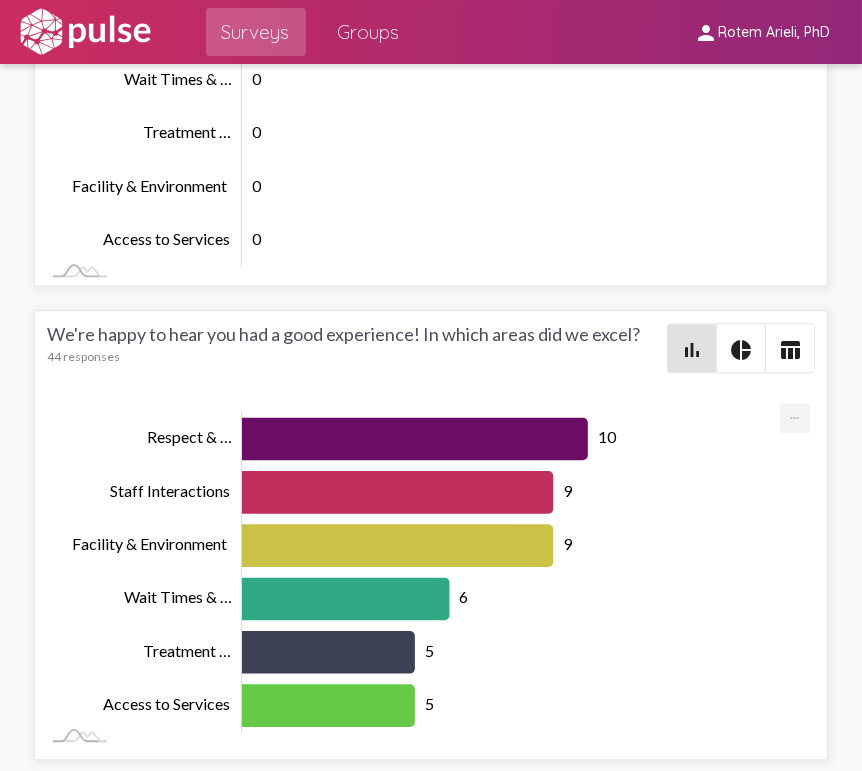 click on "How would you rate your visit [DATE]?  13 responses bar_chart pie_chart table_chart Option Count Percentage 5 star 11 84.6% 1 star 1 7.7% 2 star 1 7.7% 3 star 0 0.0% 4 star 0 0.0%  Which provider did you see [DATE]?  11 responses bar_chart pie_chart table_chart 2 2 1 1 1 1 1 1 1 0 0 0 0 0 0 0 0 0 Zoom Out [PERSON_NAME]… [PERSON_NAME] (Supervisor) [PERSON_NAME], MD … [PERSON_NAME] (Wellness… Tai (Medical Services) U`I (Wellness … [PERSON_NAME] … [PERSON_NAME]… [PERSON_NAME] … [PERSON_NAME] … [PERSON_NAME] (Wellness … [PERSON_NAME] … [PERSON_NAME] (Wellness … [PERSON_NAME] (Wellness … [PERSON_NAME] … Ms. Zainisha … Other [PERSON_NAME] … [PERSON_NAME] … L Kamaile (Supervisor) - 2 100% Chart created using amCharts library ... PNG JPG SVG JSON  We're sorry to hear that you had a bad experience! What areas need improvement?  1 responses bar_chart pie_chart table_chart 1 0 0 0 0 0 Zoom Out Facility & Environment Respect & … Staff Interactions Wait Times & … Treatment … Facility & Environment Access to Services" 